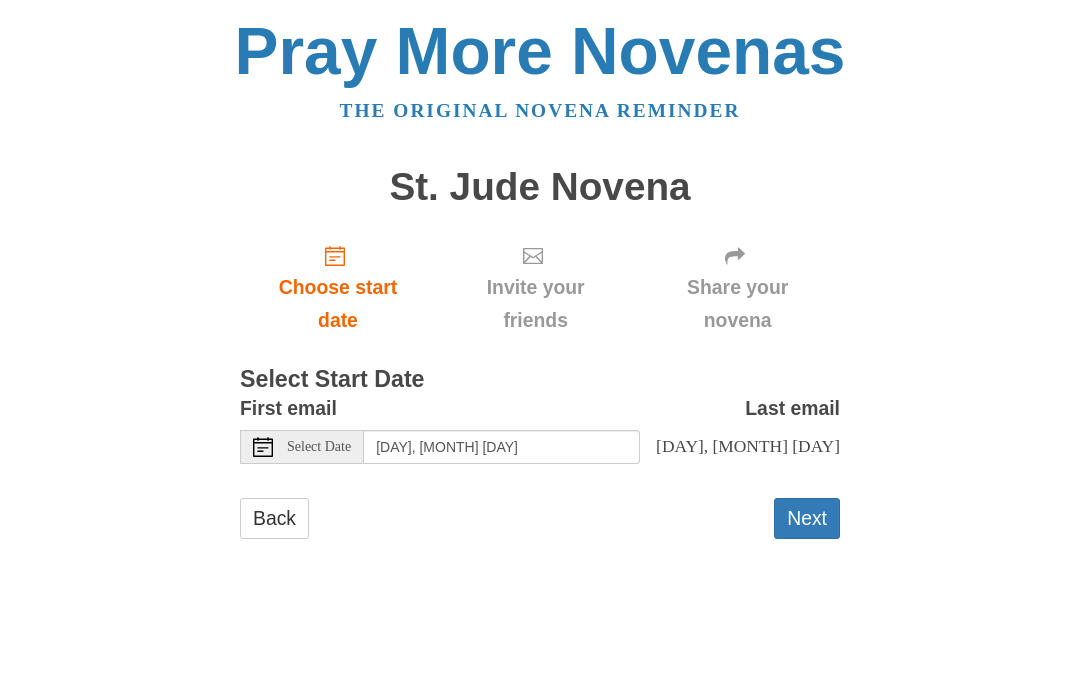 scroll, scrollTop: 0, scrollLeft: 0, axis: both 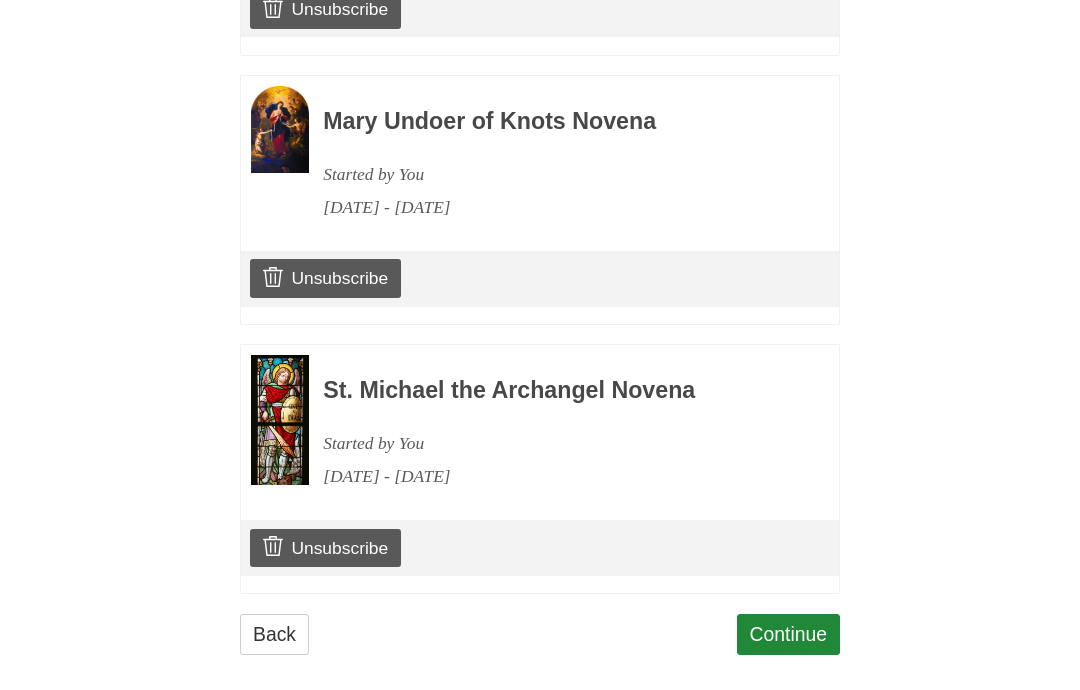 click on "Continue" at bounding box center [789, 634] 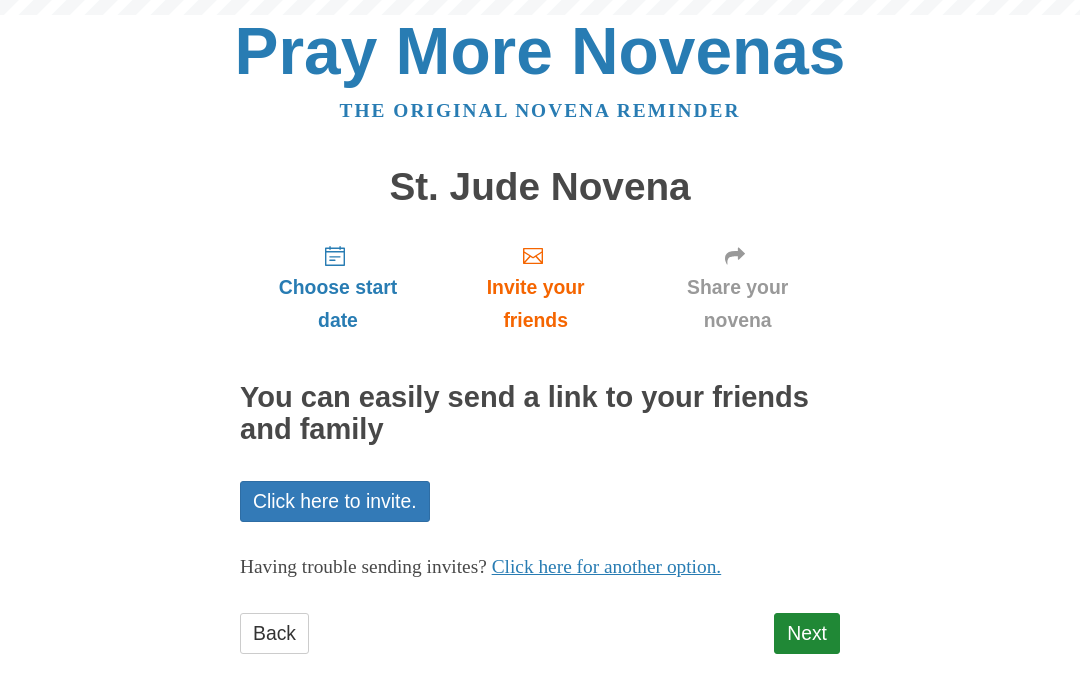 scroll, scrollTop: 0, scrollLeft: 0, axis: both 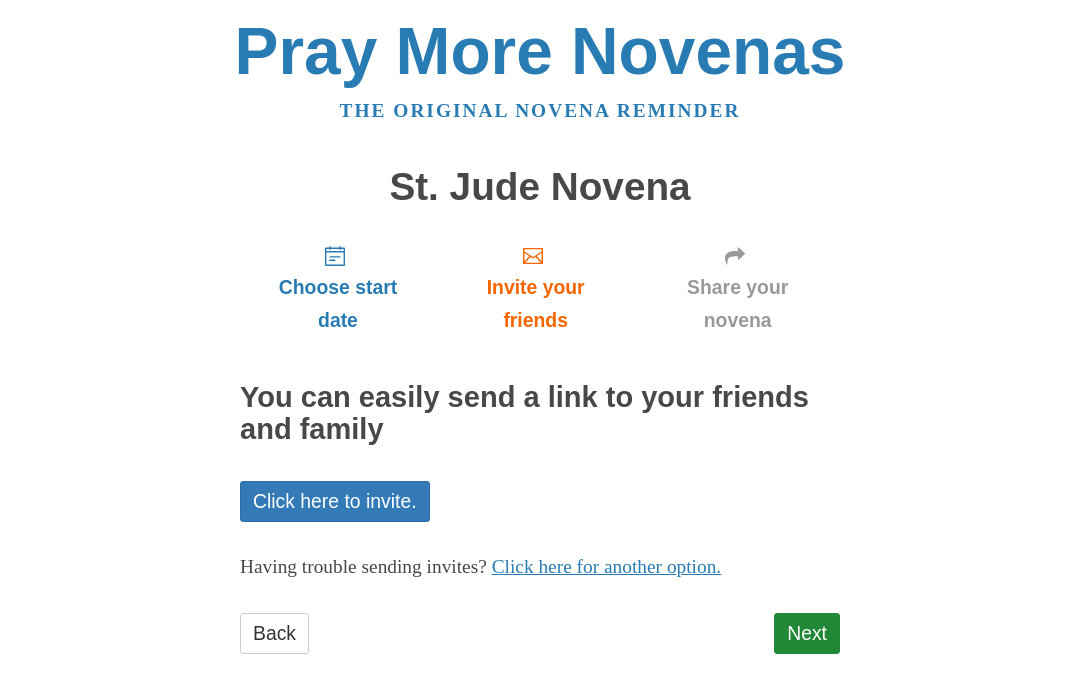 click on "Next" at bounding box center (807, 633) 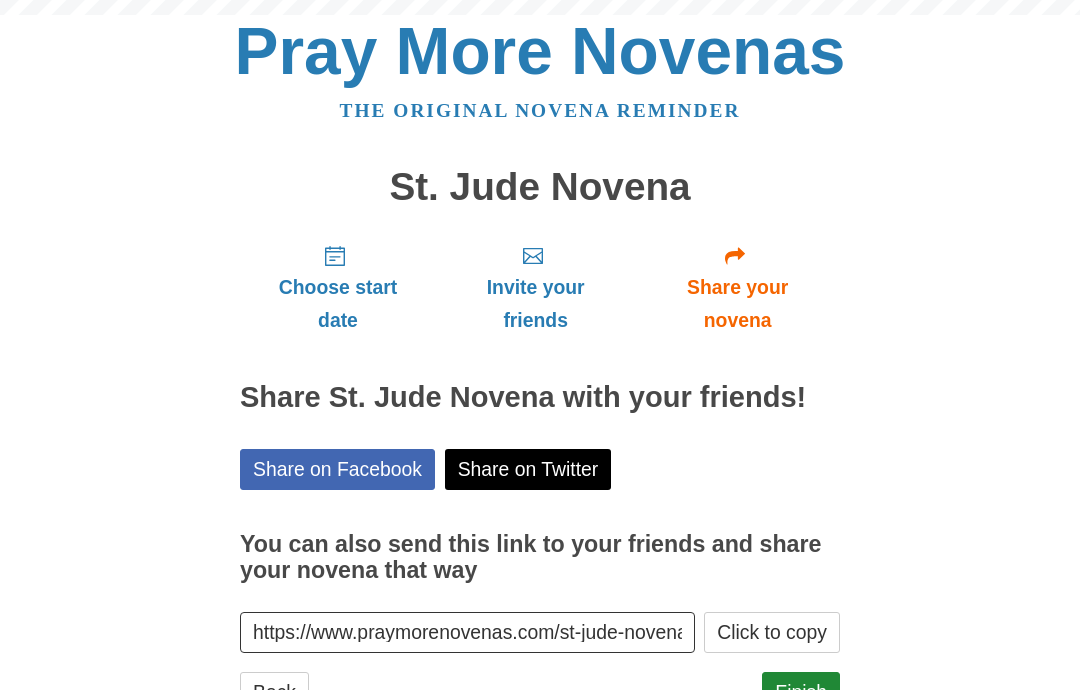 scroll, scrollTop: 0, scrollLeft: 0, axis: both 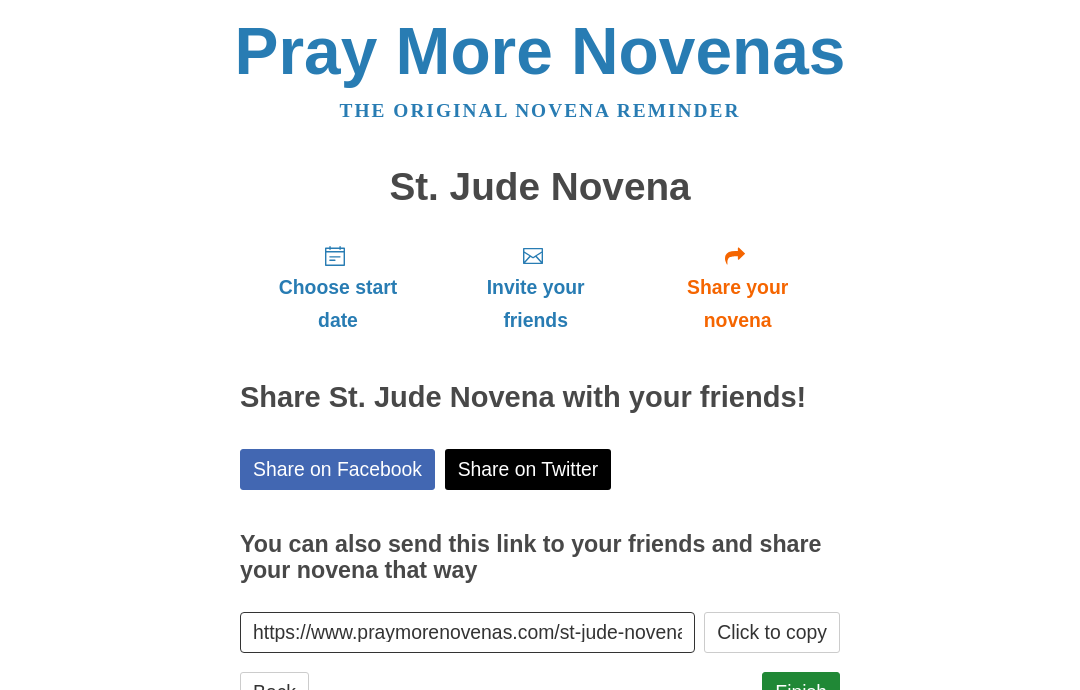 click on "Finish" at bounding box center [801, 692] 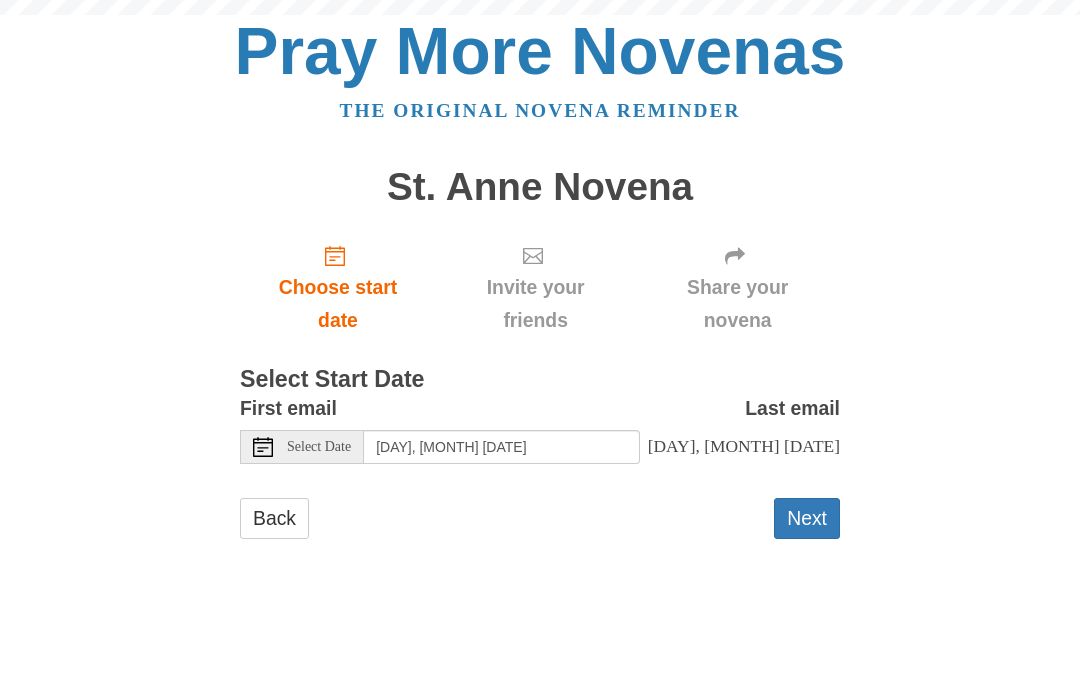 scroll, scrollTop: 0, scrollLeft: 0, axis: both 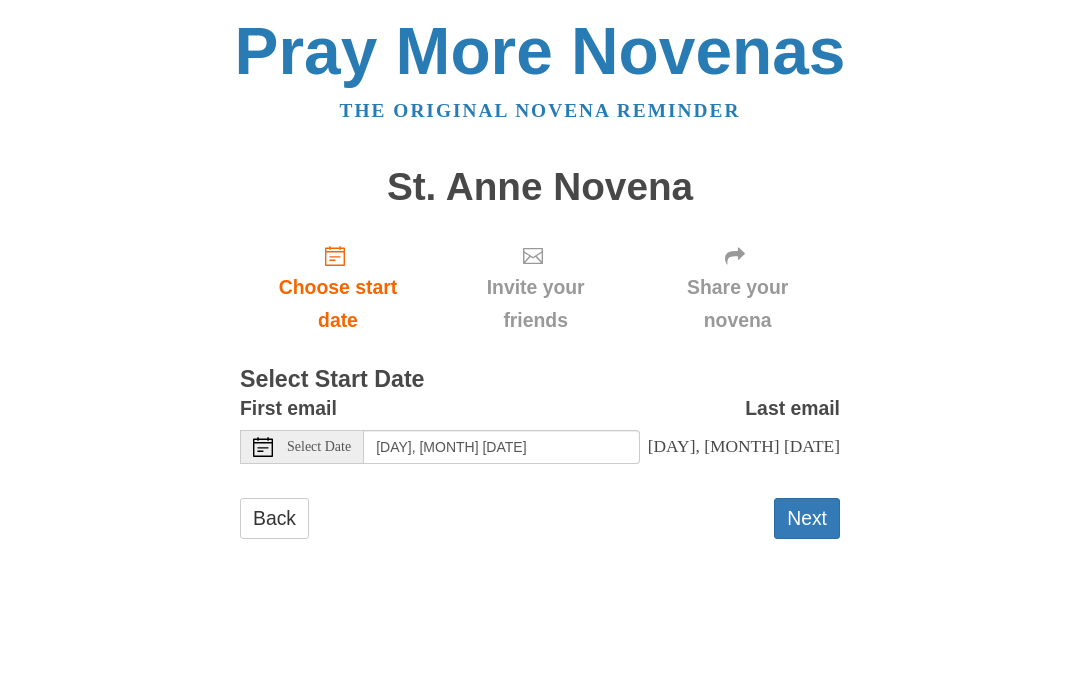 click on "Next" at bounding box center (807, 518) 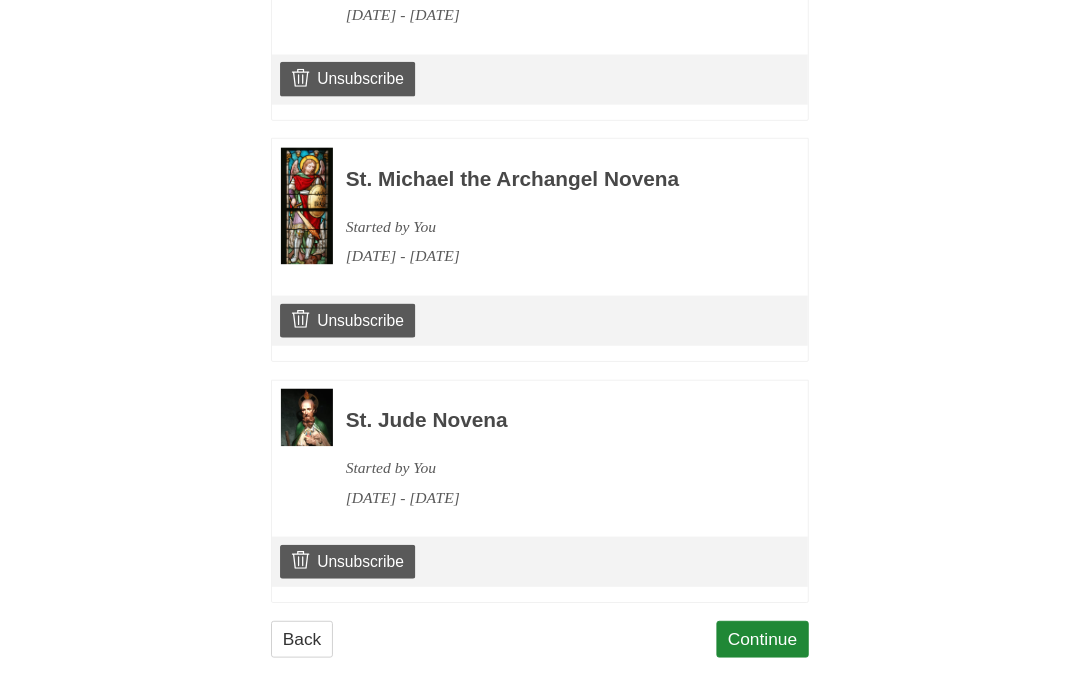 scroll, scrollTop: 1685, scrollLeft: 0, axis: vertical 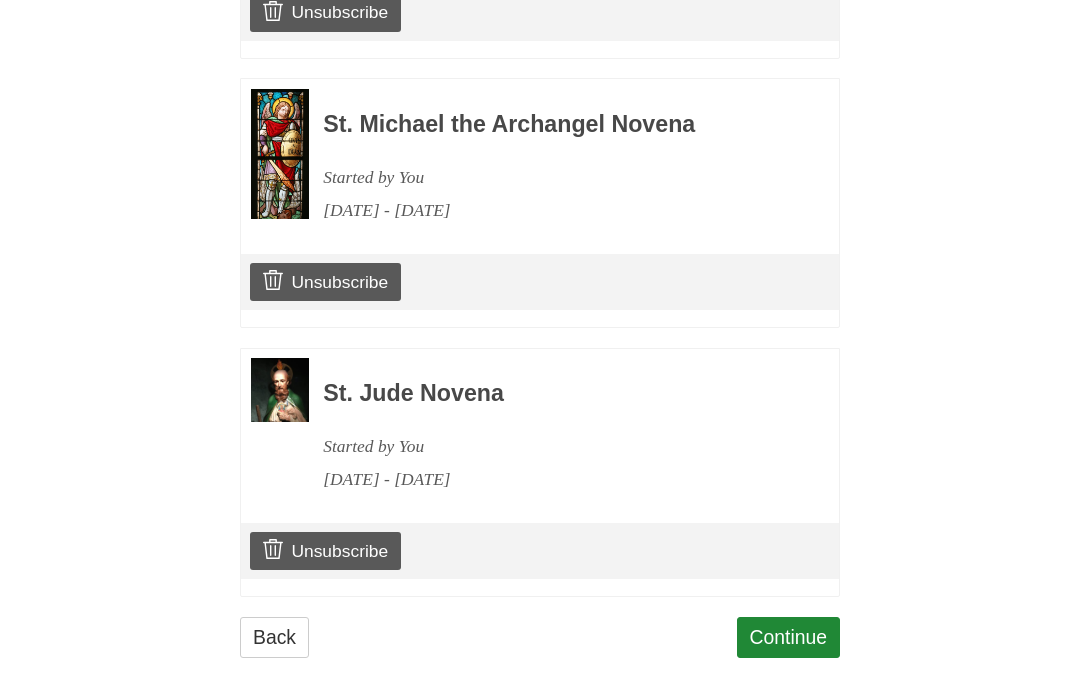click on "Continue" at bounding box center [789, 637] 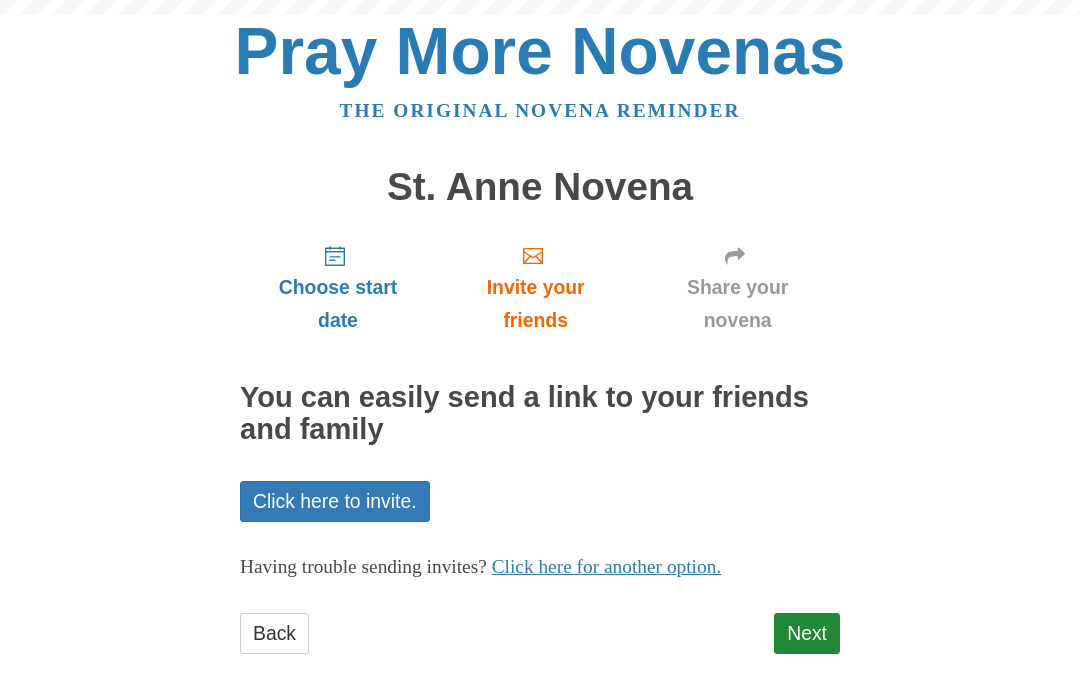 scroll, scrollTop: 0, scrollLeft: 0, axis: both 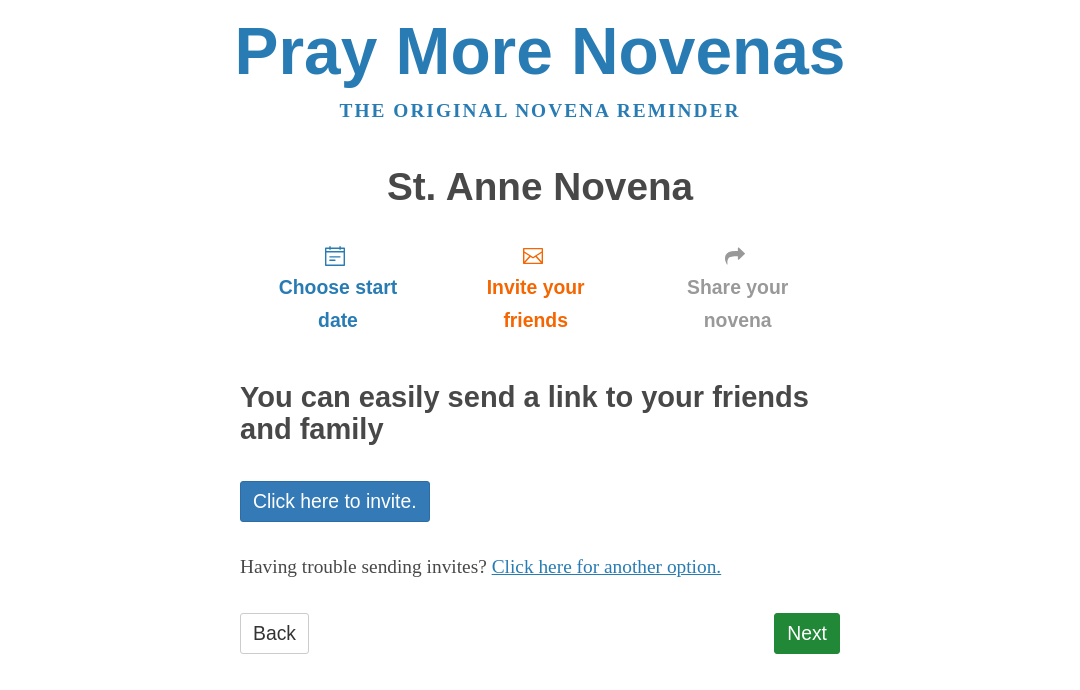 click on "Next" at bounding box center (807, 633) 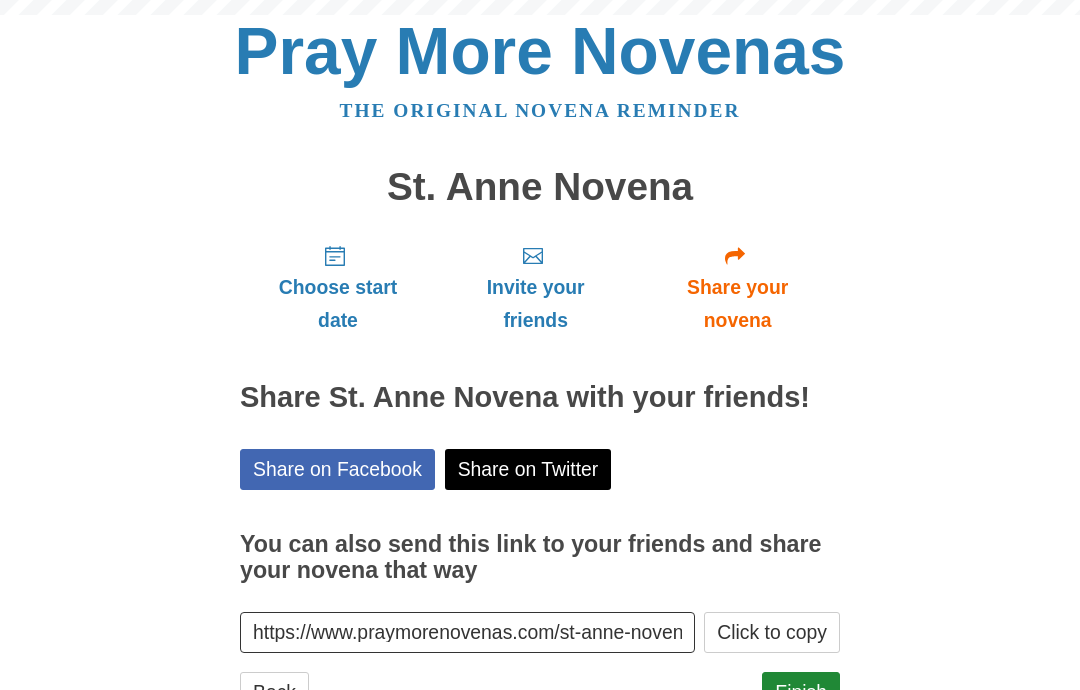scroll, scrollTop: 0, scrollLeft: 0, axis: both 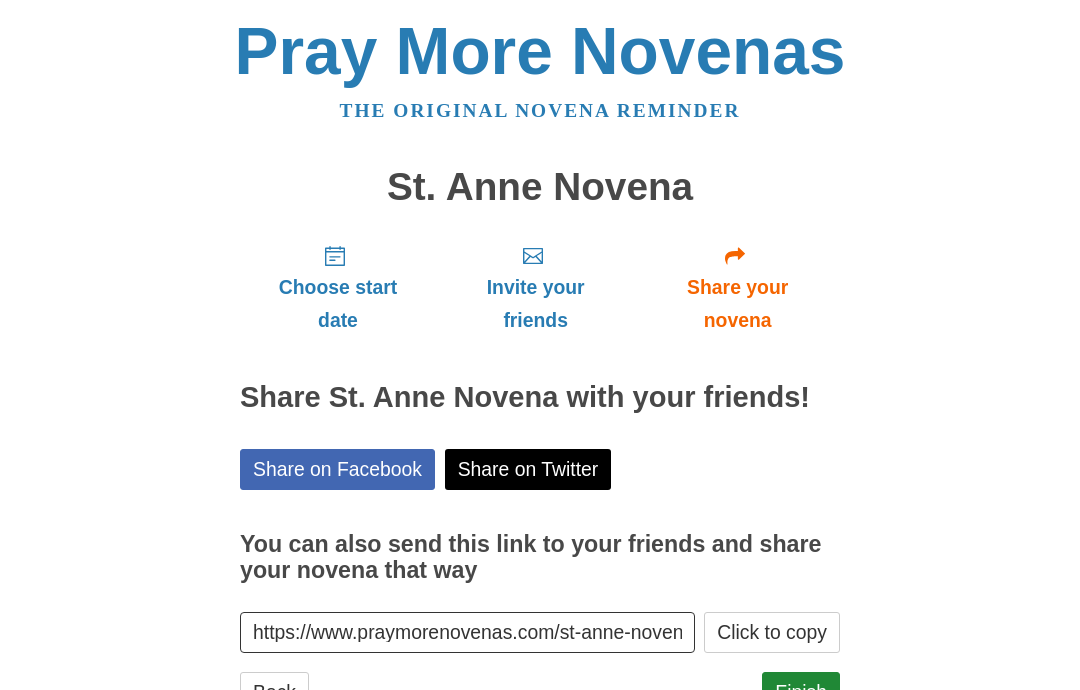 click on "Finish" at bounding box center [801, 692] 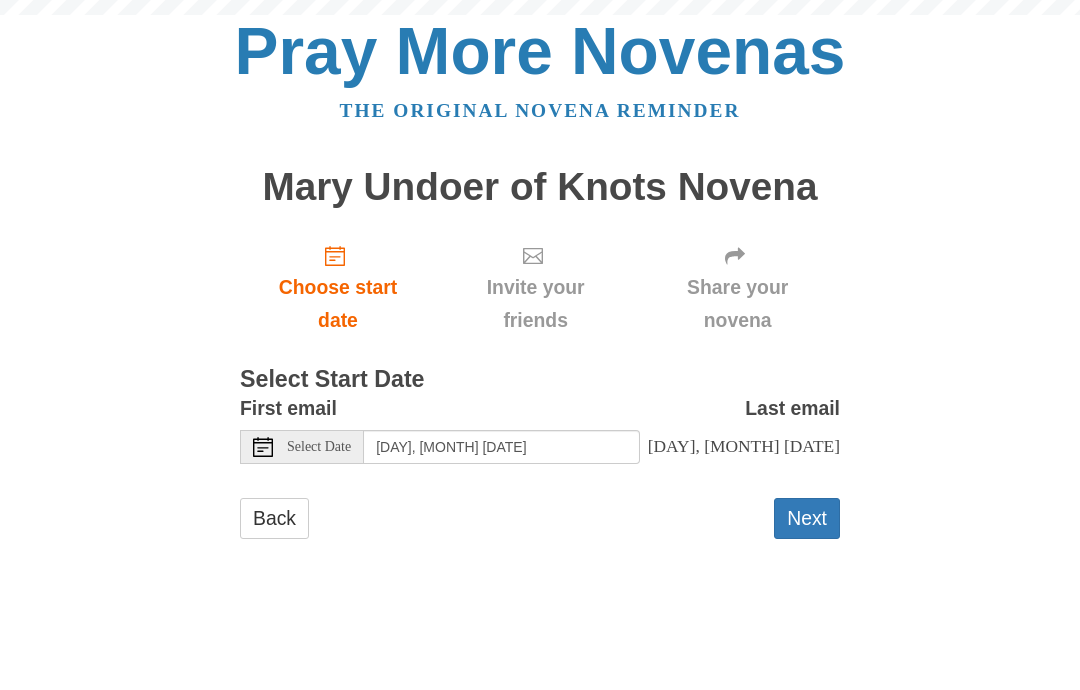 scroll, scrollTop: 0, scrollLeft: 0, axis: both 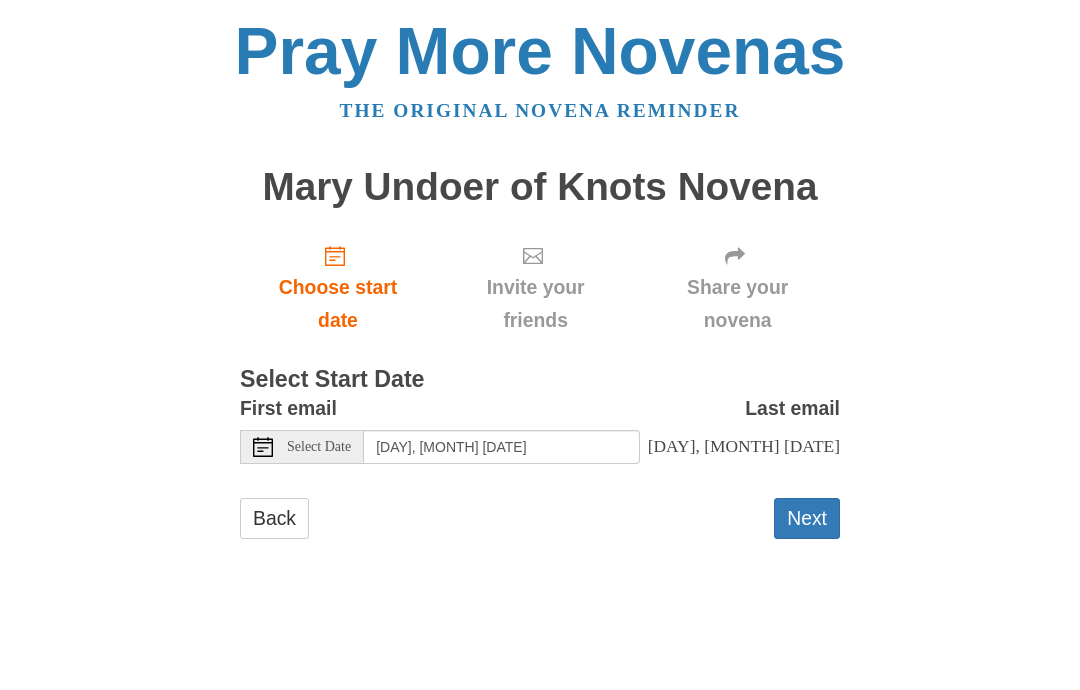 click on "Next" at bounding box center [807, 518] 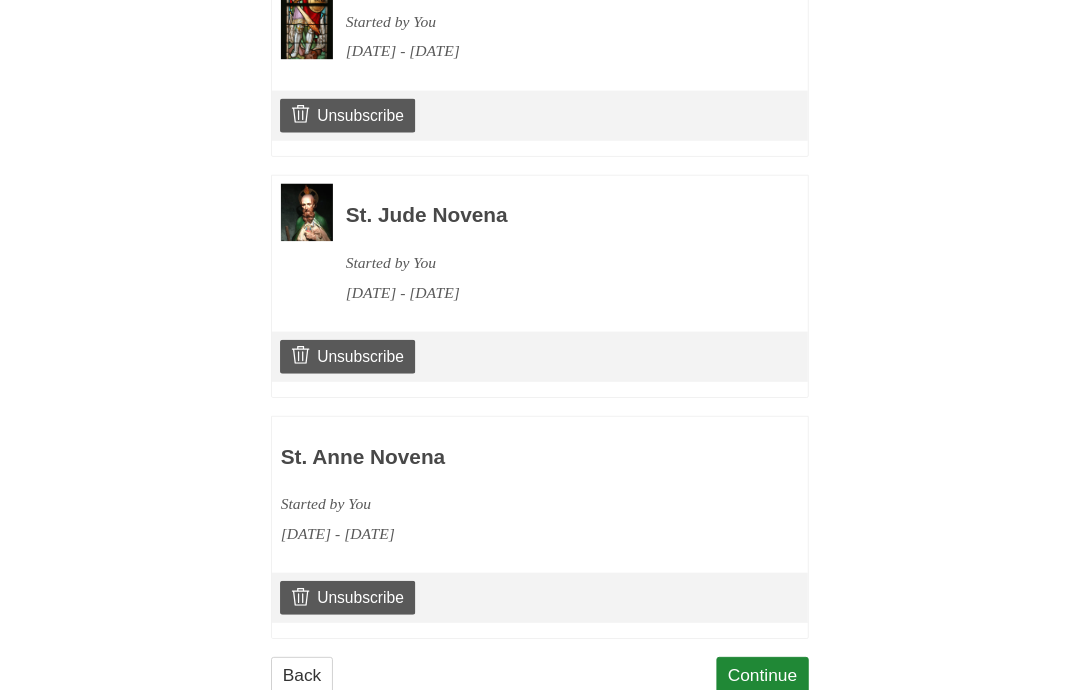 scroll, scrollTop: 1872, scrollLeft: 0, axis: vertical 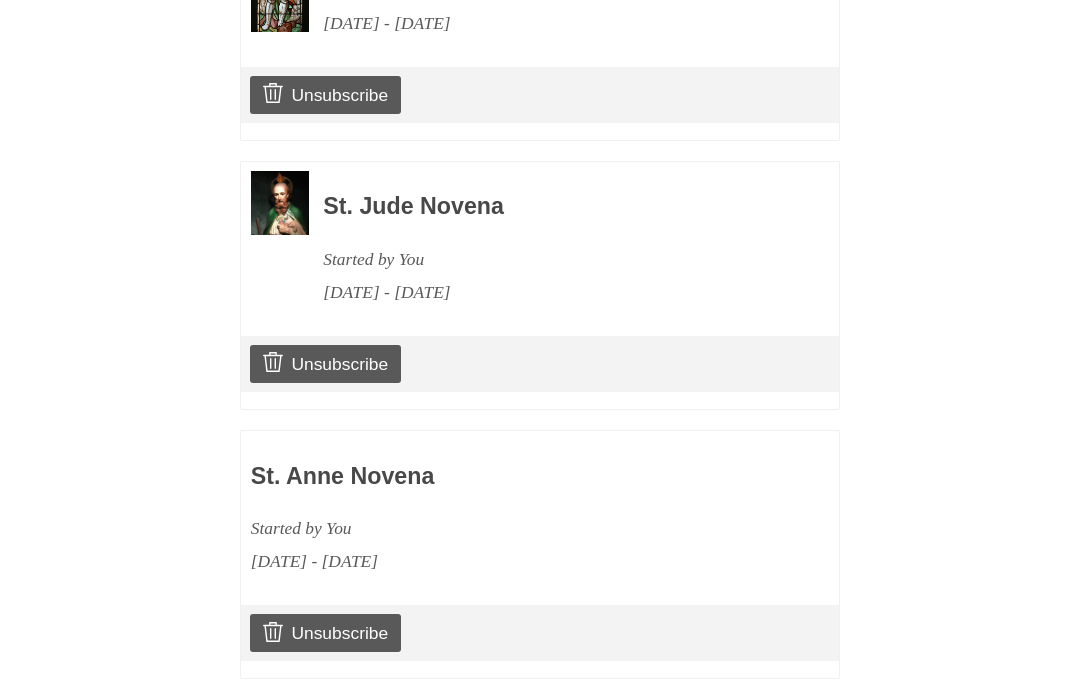 click on "Unsubscribe" at bounding box center (540, 633) 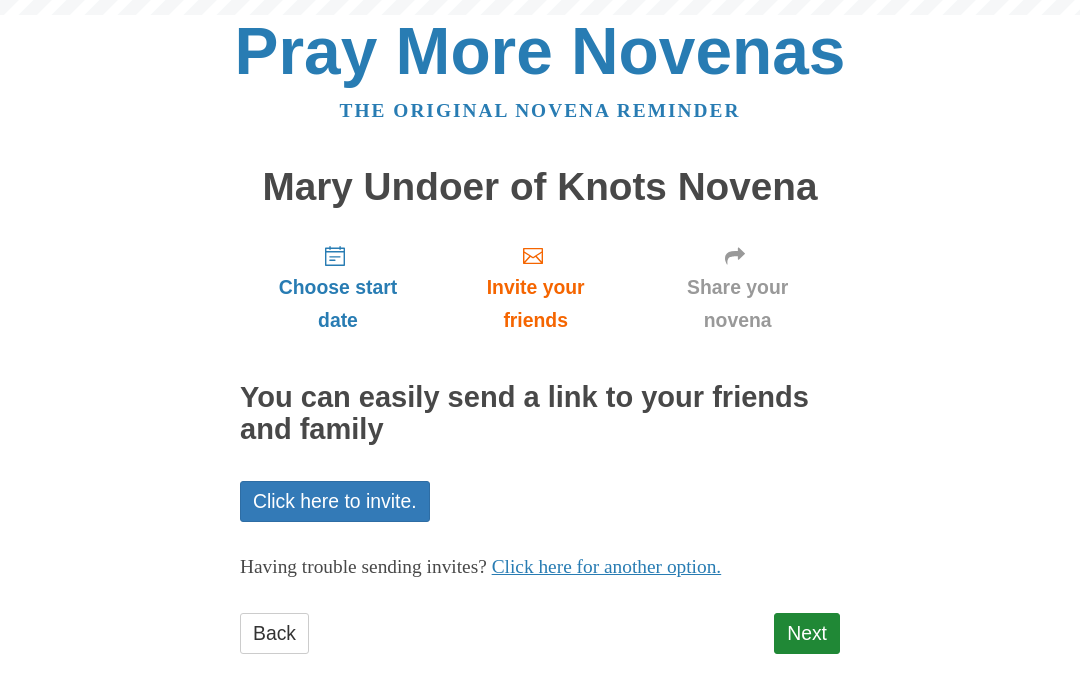 scroll, scrollTop: 0, scrollLeft: 0, axis: both 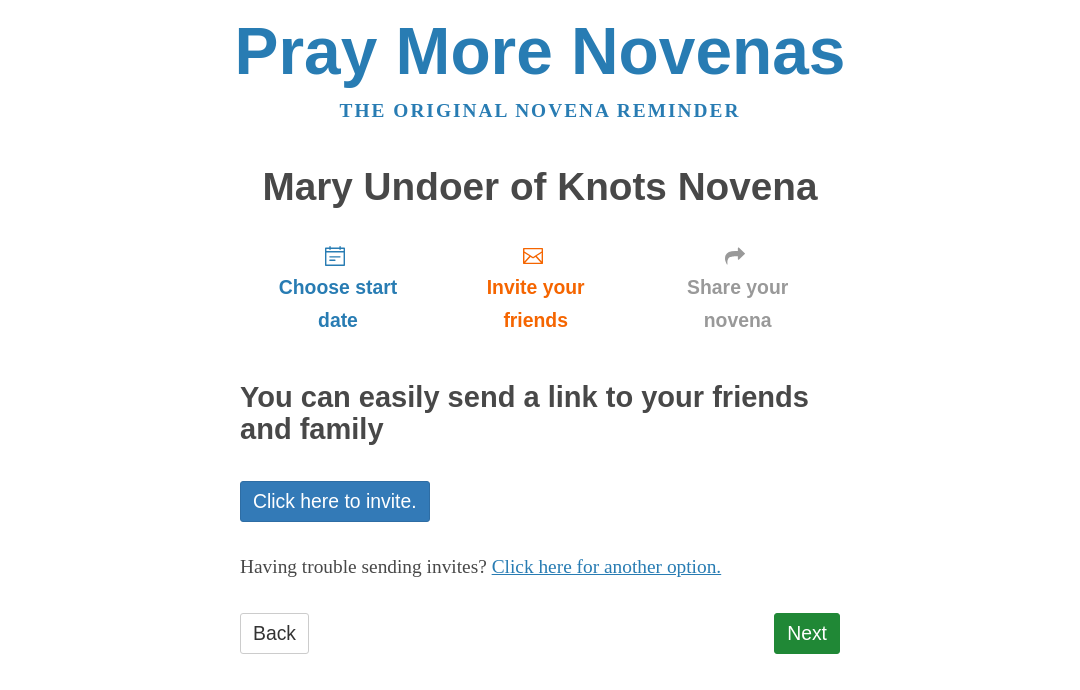 click on "Next" at bounding box center [807, 633] 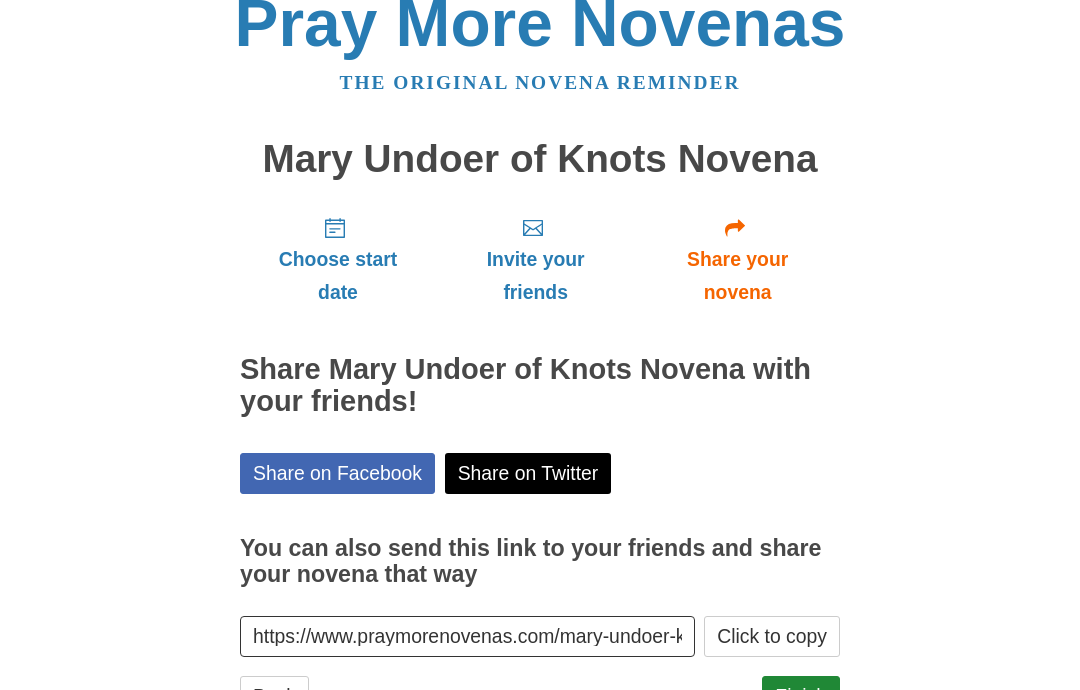 scroll, scrollTop: 105, scrollLeft: 0, axis: vertical 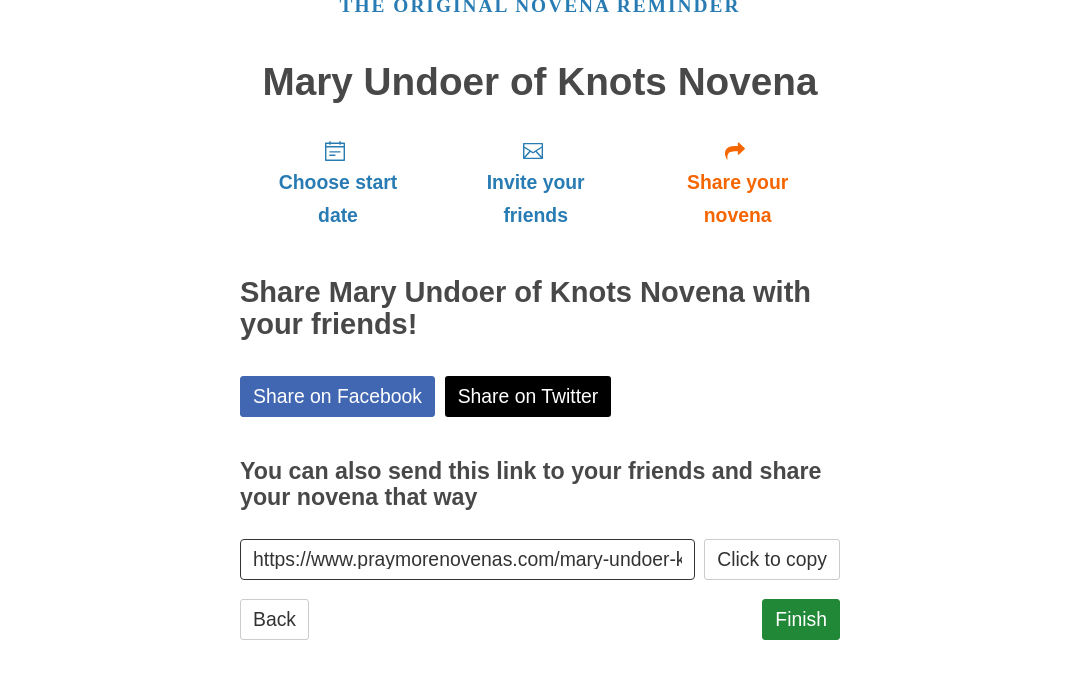 click on "Finish" at bounding box center [801, 619] 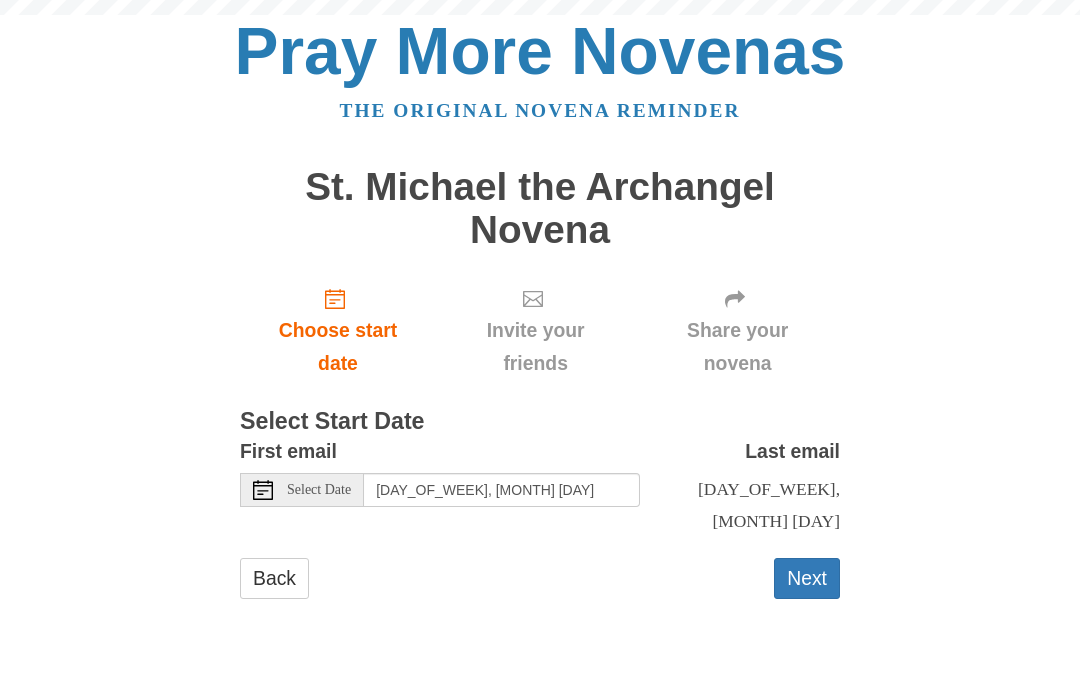 scroll, scrollTop: 0, scrollLeft: 0, axis: both 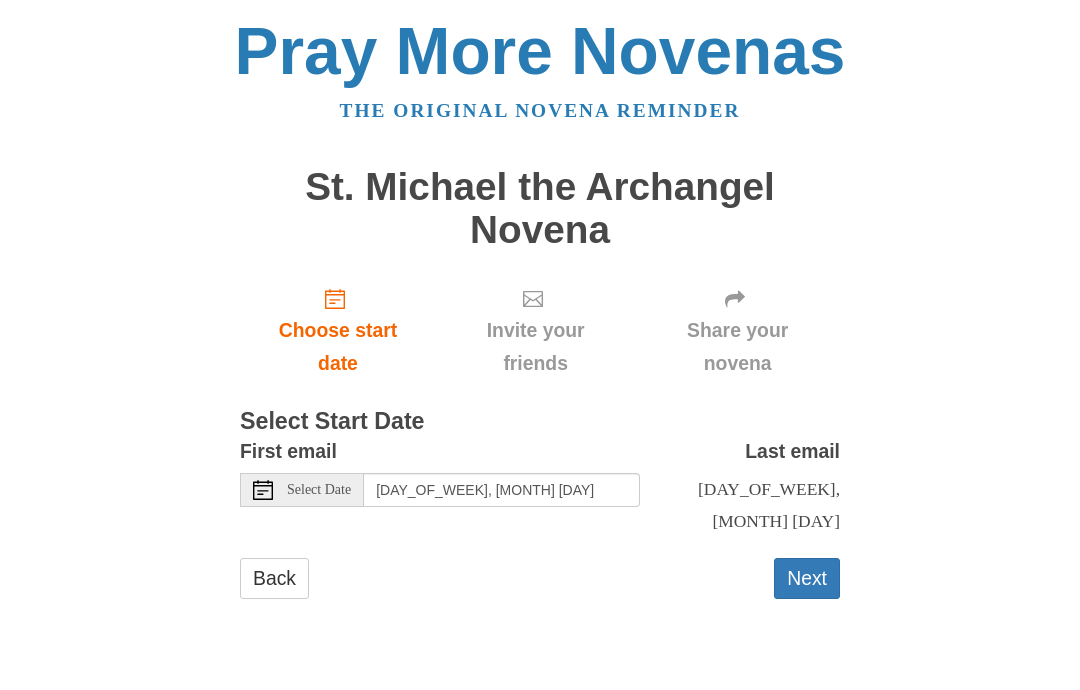 click on "Next" at bounding box center (807, 578) 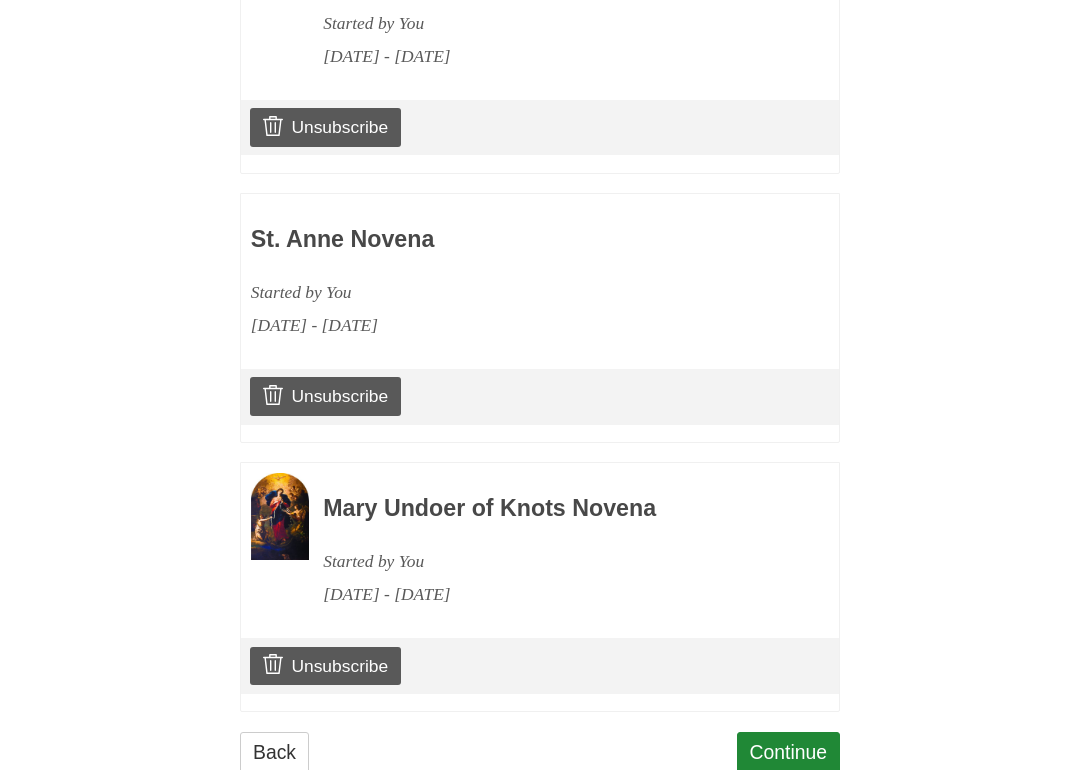 scroll, scrollTop: 2180, scrollLeft: 0, axis: vertical 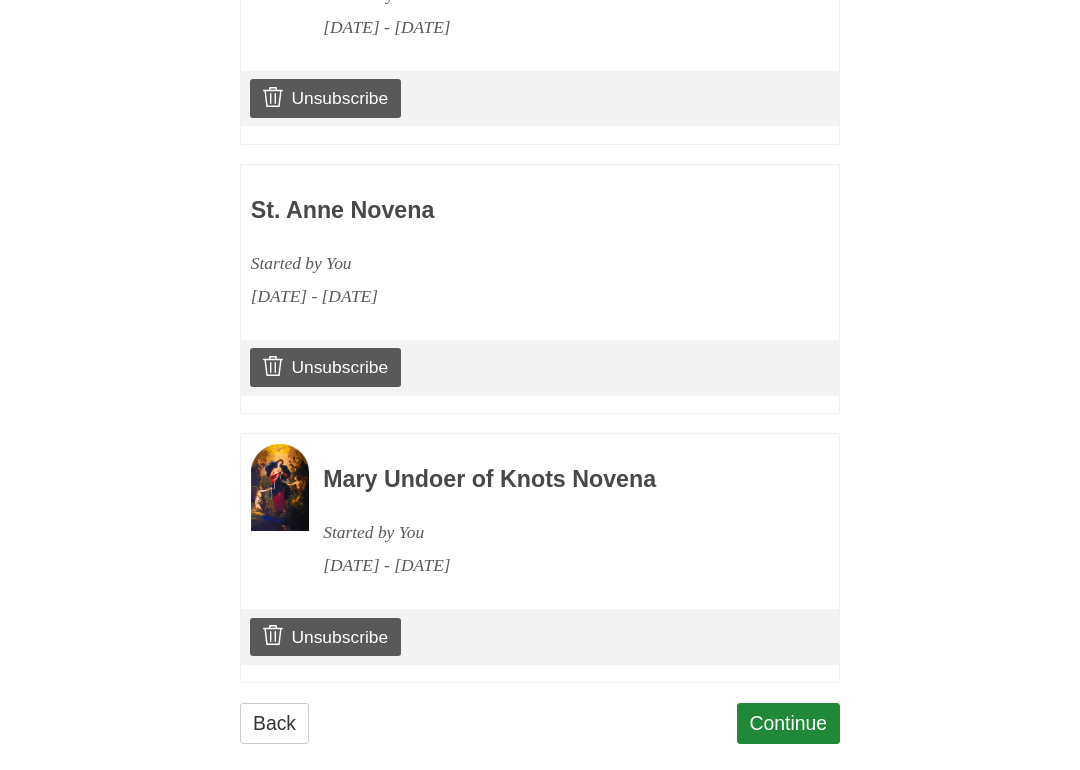 click on "Pray More Novenas
The original novena reminder
St. Michael the Archangel Novena
Choose start date
Review novenas
Invite your friends
Share your novena
You have overlapping novenas.
You can change your novenas below if you do not want to get multiple novena emails per day. Otherwise, just click Continue 🙂
Your current novena
St. Michael the Archangel Novena
Started by You
[DATE] - [DATE]
Unsubscribe
Your other novenas
St. Jude Novena" at bounding box center (540, -689) 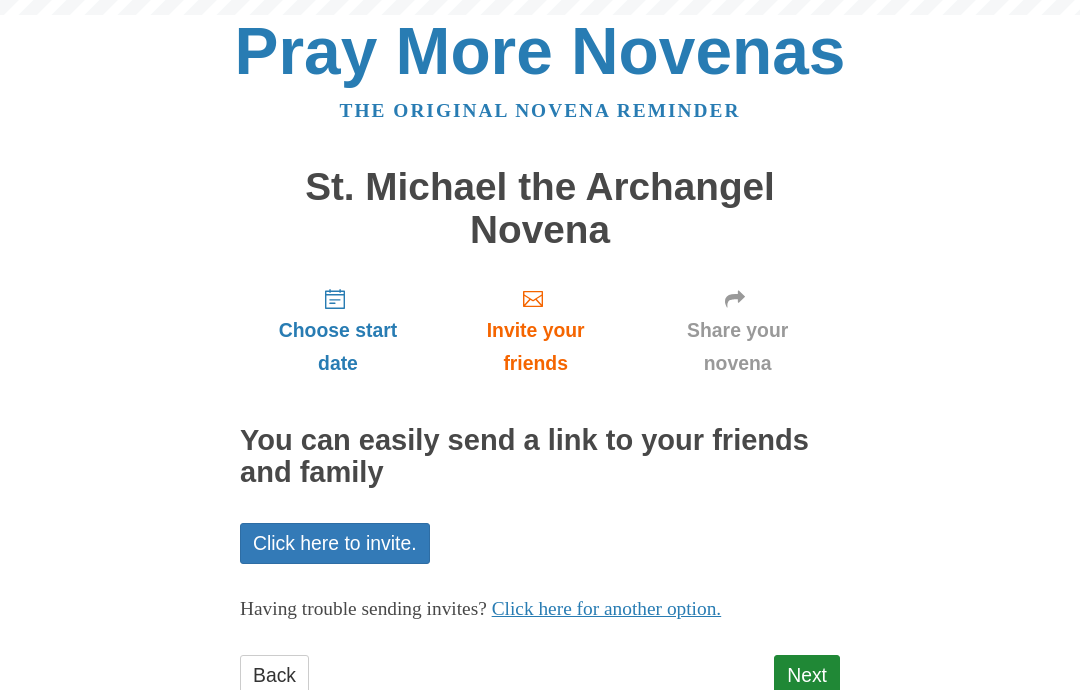 scroll, scrollTop: 0, scrollLeft: 0, axis: both 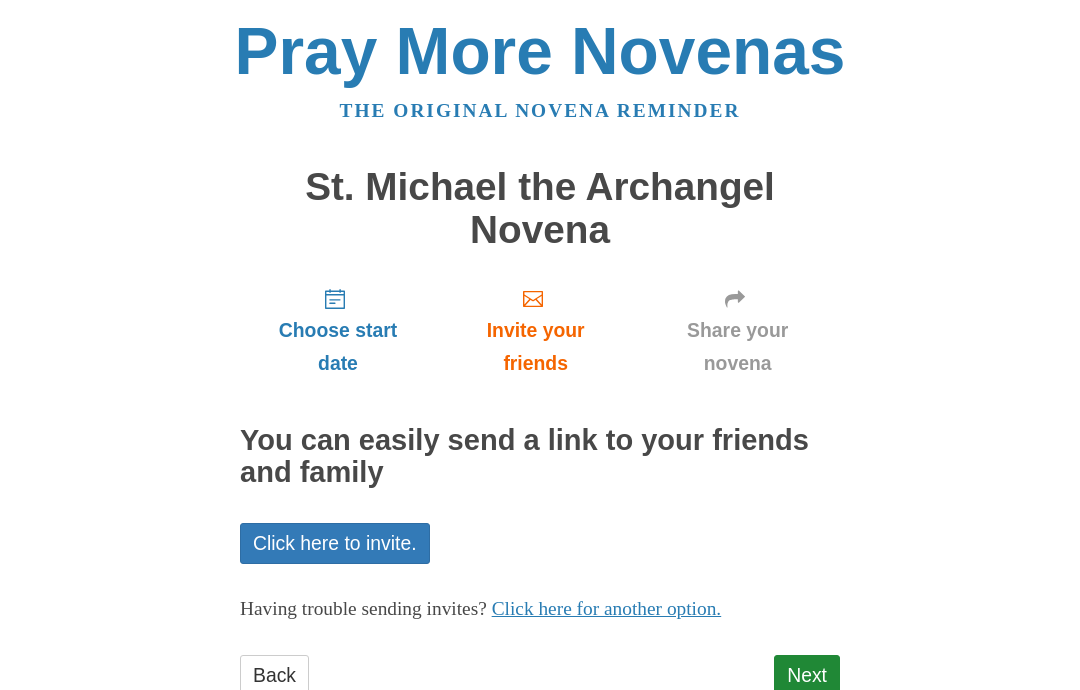 click on "Next" at bounding box center [807, 675] 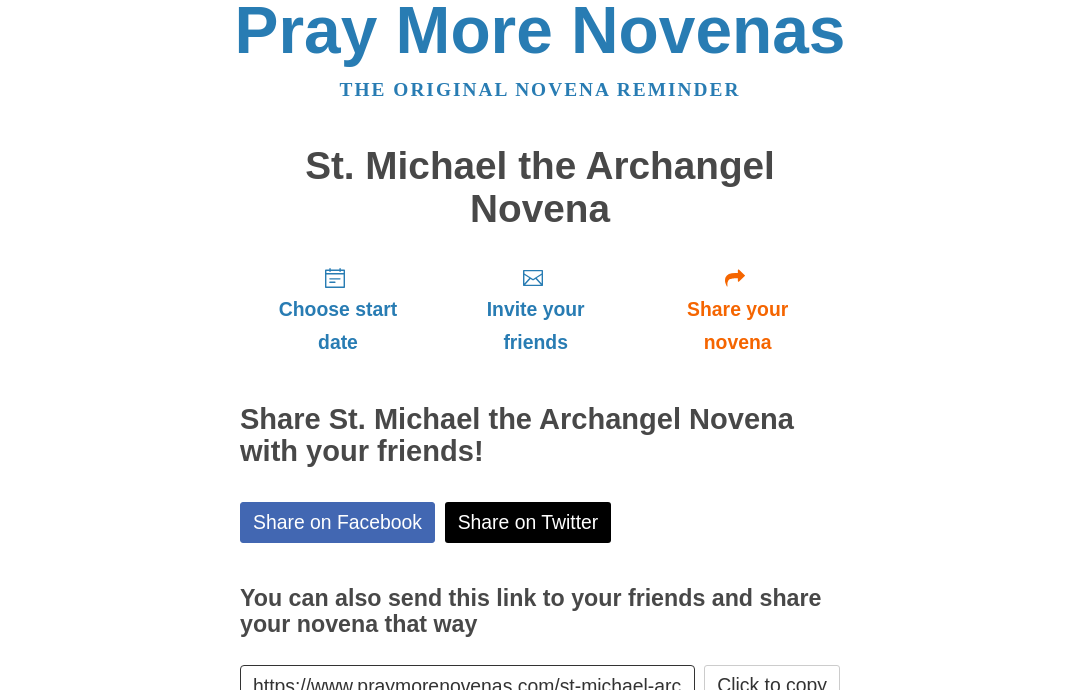 scroll, scrollTop: 147, scrollLeft: 0, axis: vertical 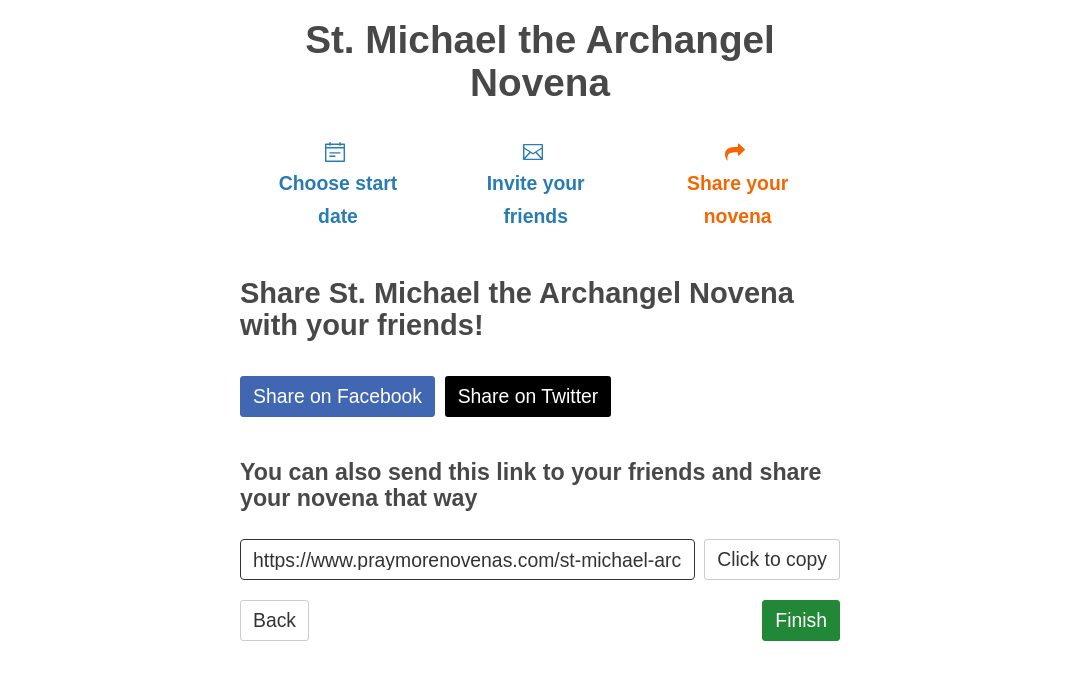 click on "Finish" at bounding box center (801, 620) 